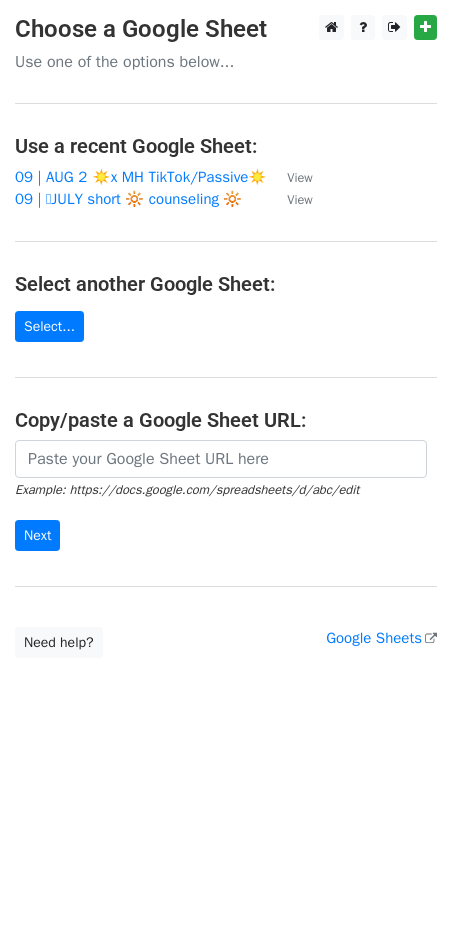 scroll, scrollTop: 0, scrollLeft: 0, axis: both 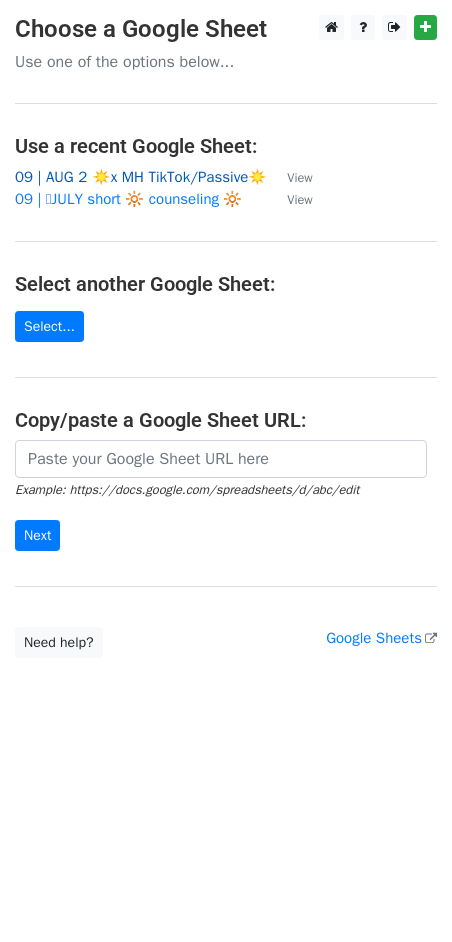 click on "09 | AUG 2 ☀️x MH TikTok/Passive☀️" at bounding box center (141, 177) 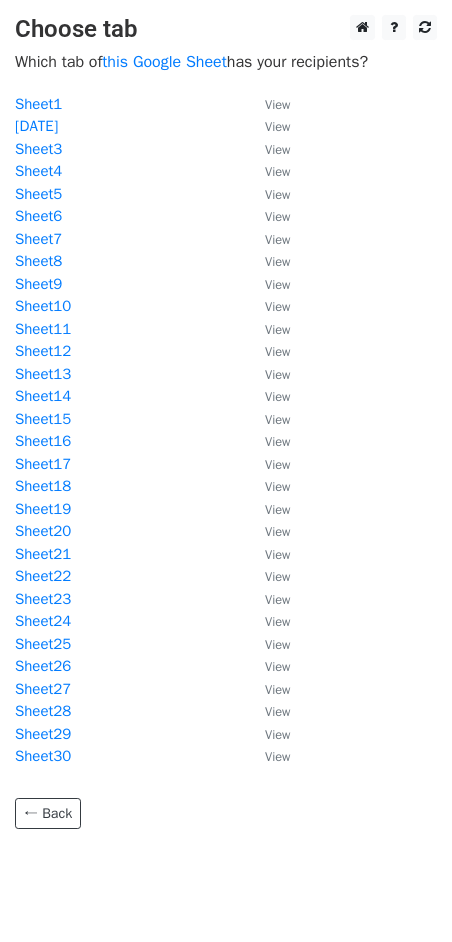 scroll, scrollTop: 0, scrollLeft: 0, axis: both 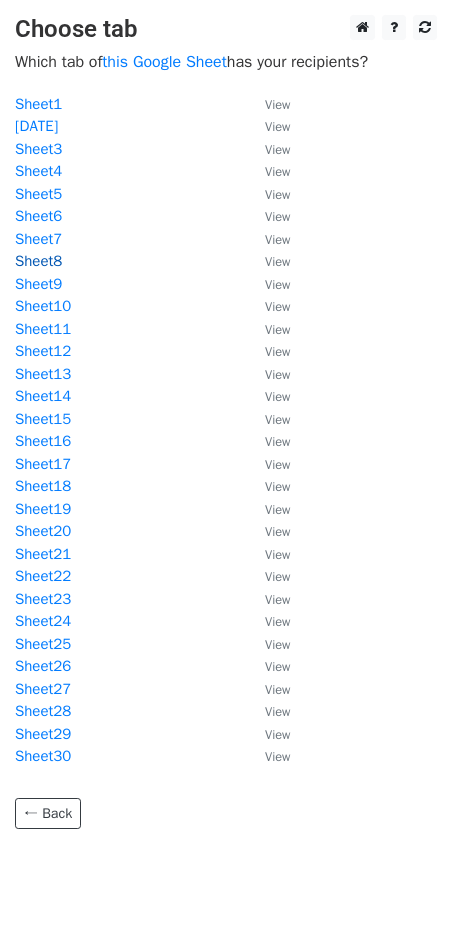 click on "Sheet8" at bounding box center [38, 261] 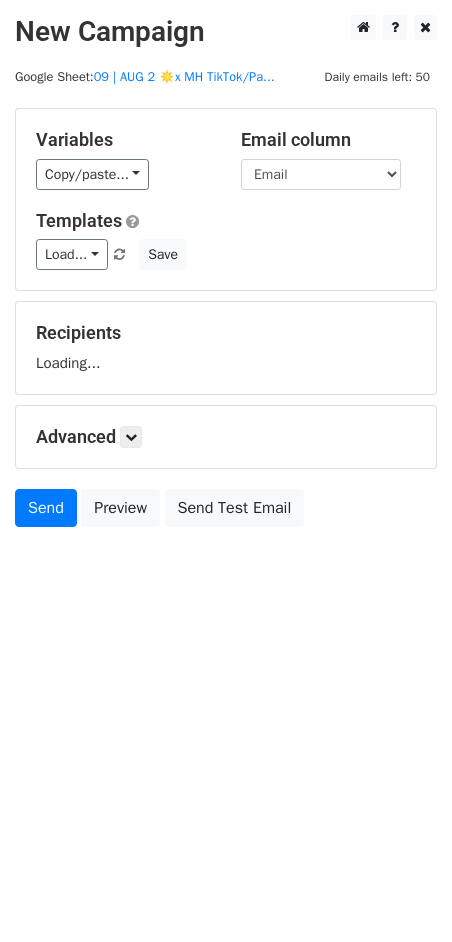 scroll, scrollTop: 0, scrollLeft: 0, axis: both 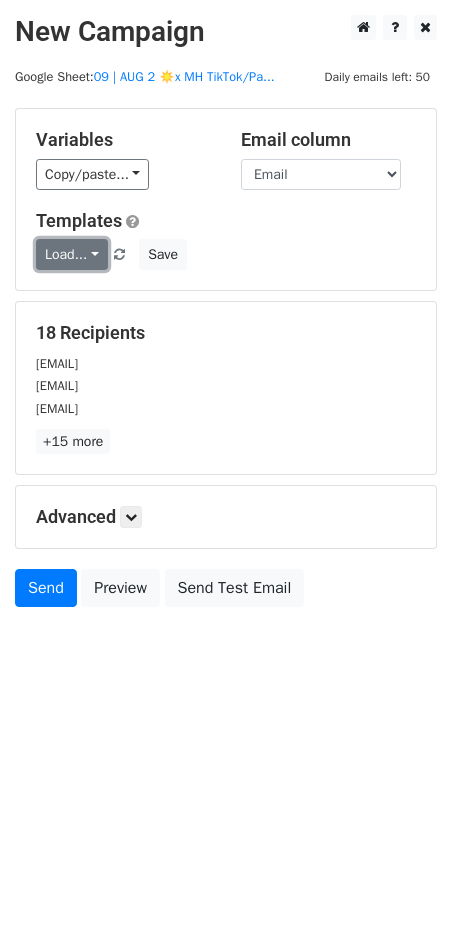 click on "Load..." at bounding box center [72, 254] 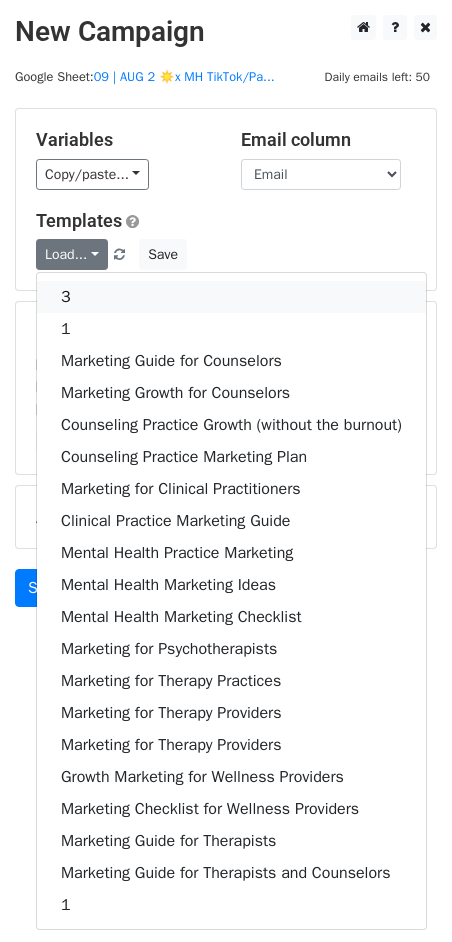 click on "3" at bounding box center (231, 297) 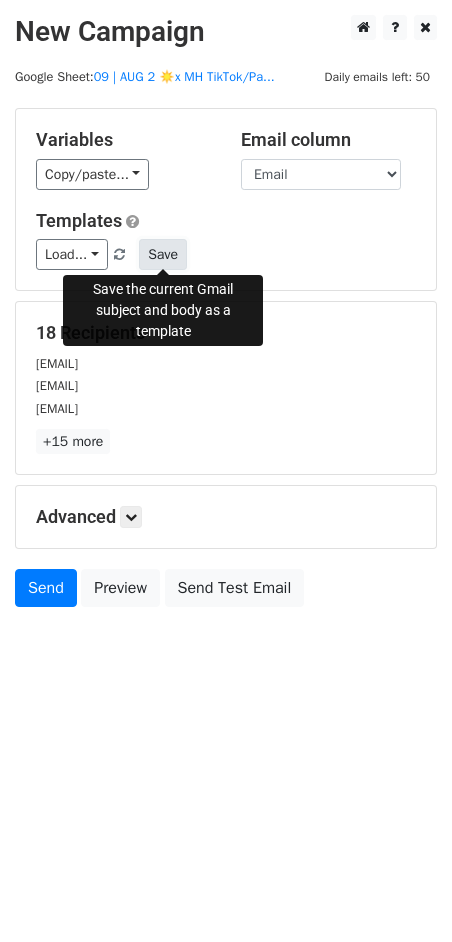 click on "Save" at bounding box center [163, 254] 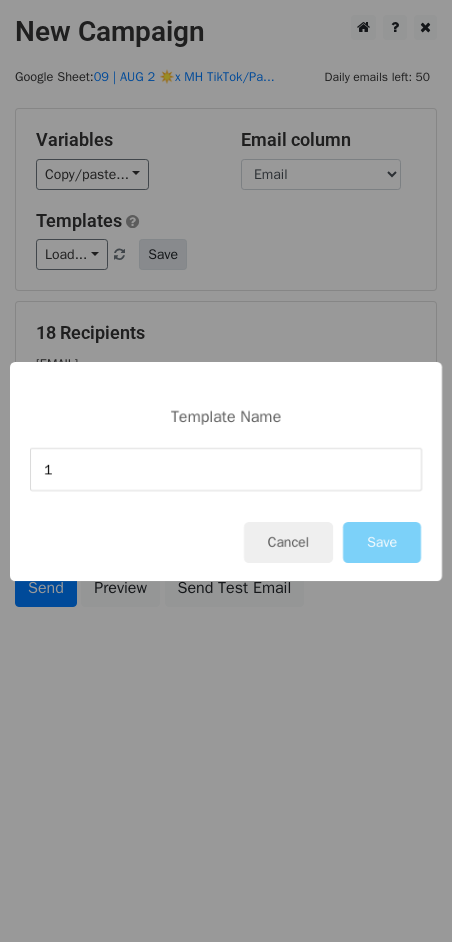 type on "1" 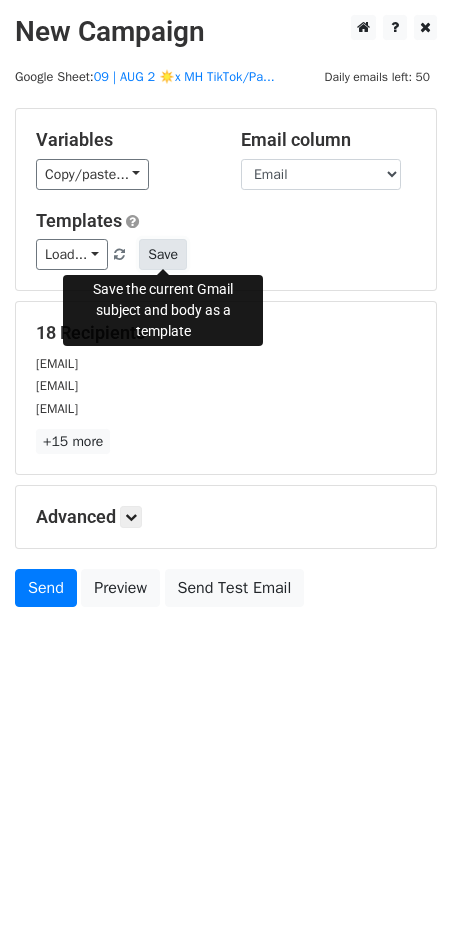 click on "Save" at bounding box center (163, 254) 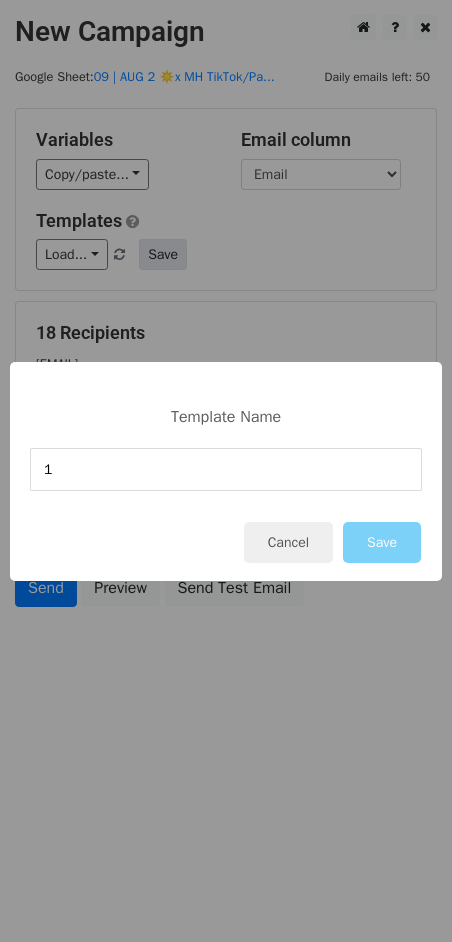 type on "1" 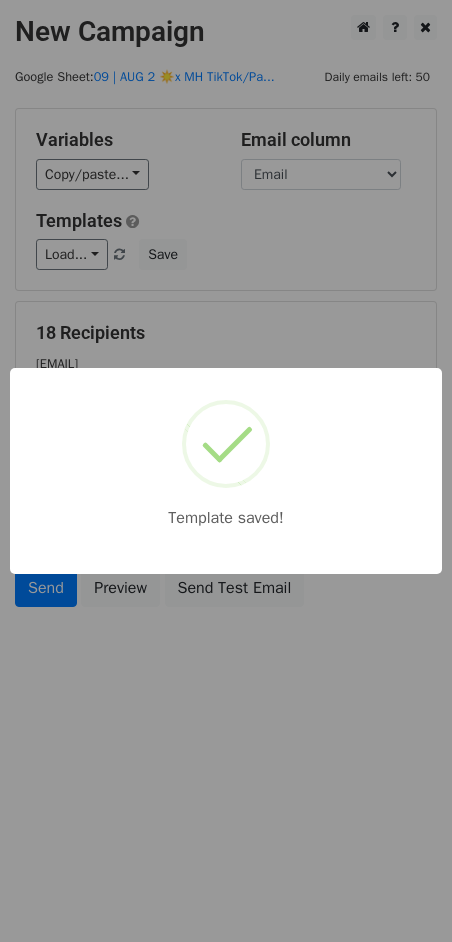 click on "Template saved!" at bounding box center [226, 471] 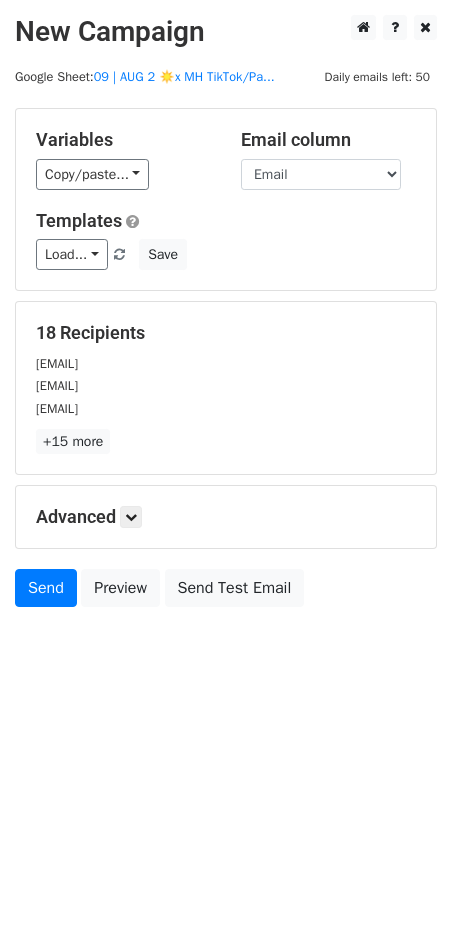 click on "Advanced" at bounding box center [226, 517] 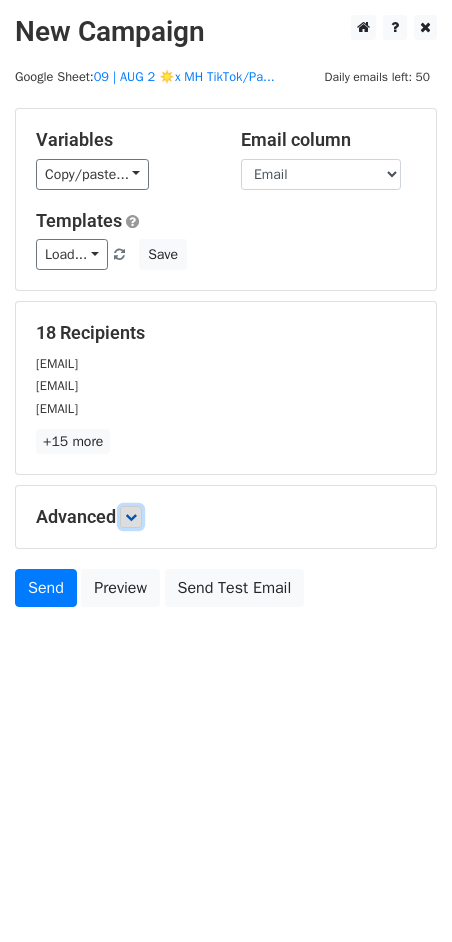 click at bounding box center [131, 517] 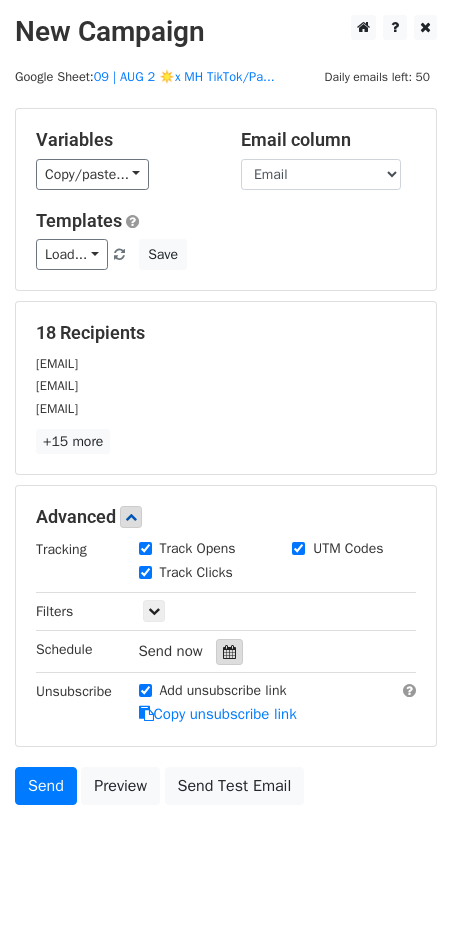 click at bounding box center [229, 652] 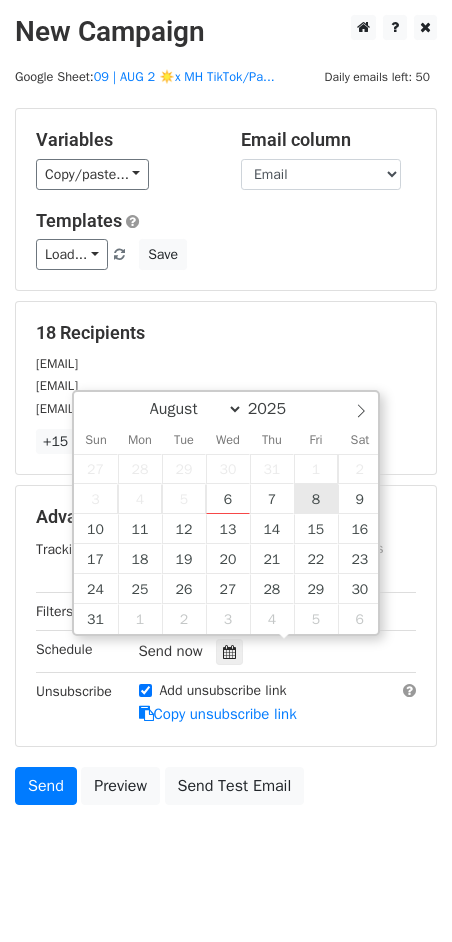 type on "2025-08-08 12:00" 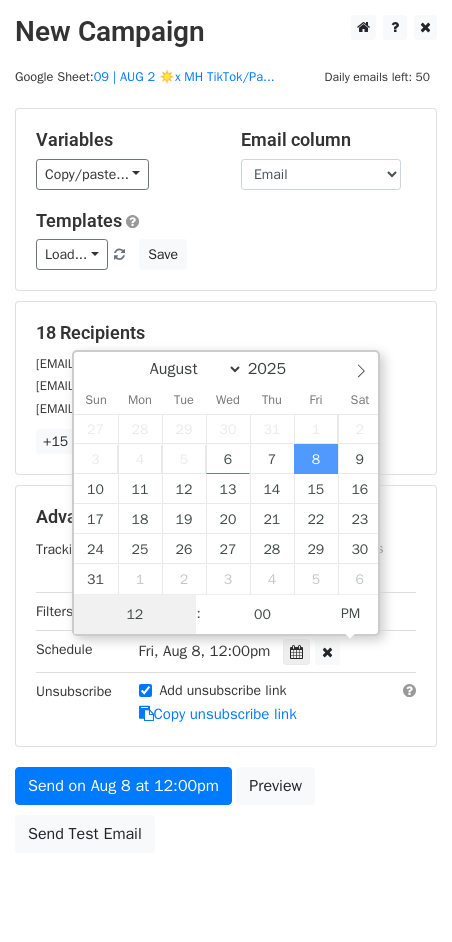 scroll, scrollTop: 0, scrollLeft: 0, axis: both 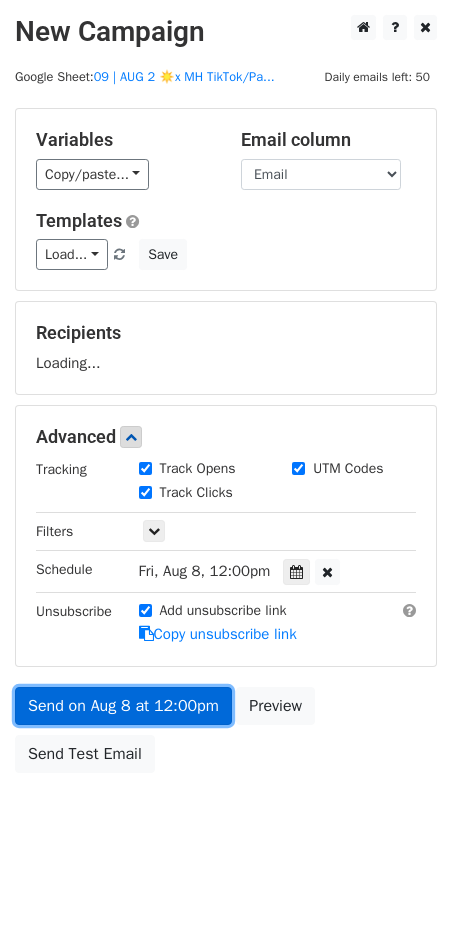 click on "Send on Aug 8 at 12:00pm" at bounding box center (123, 706) 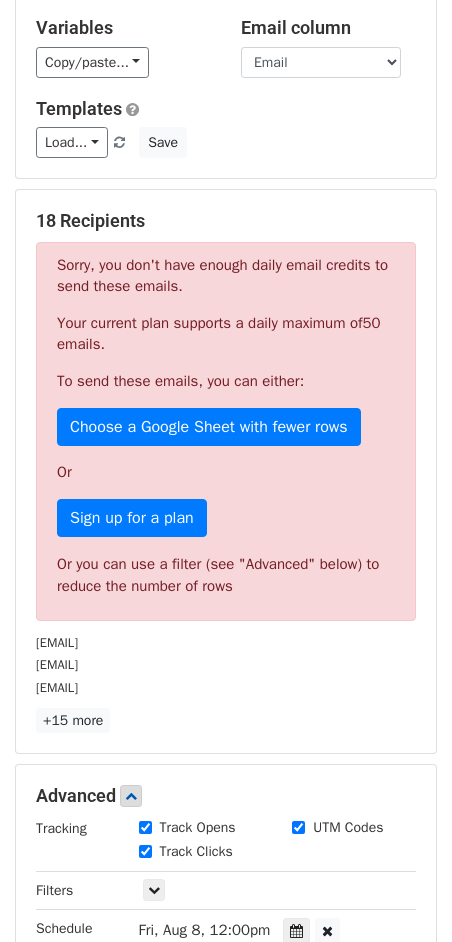 scroll, scrollTop: 267, scrollLeft: 0, axis: vertical 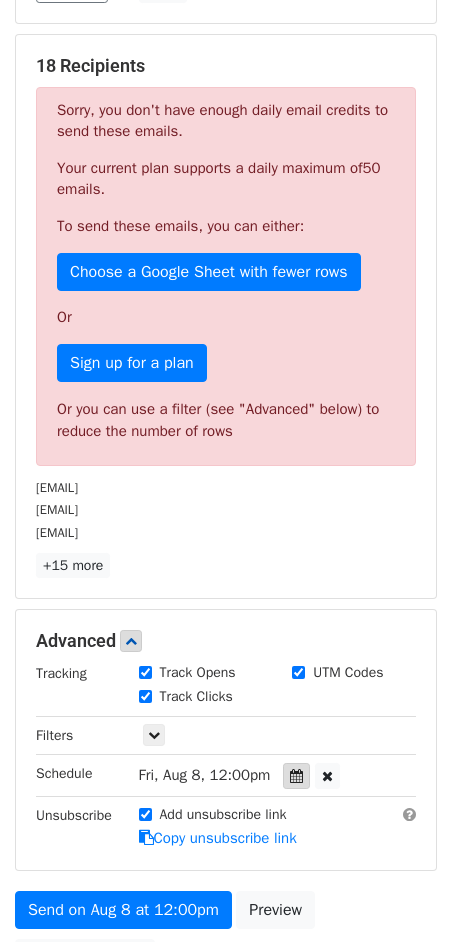 click at bounding box center (296, 776) 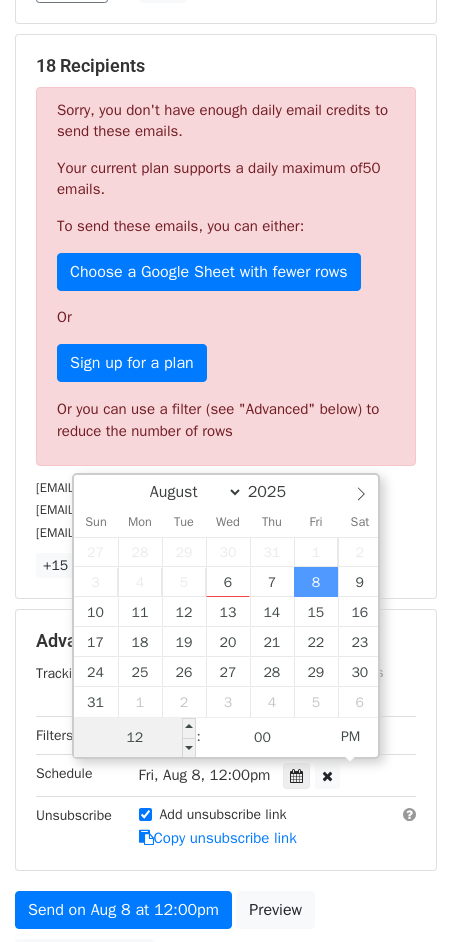 click on "12" at bounding box center (135, 738) 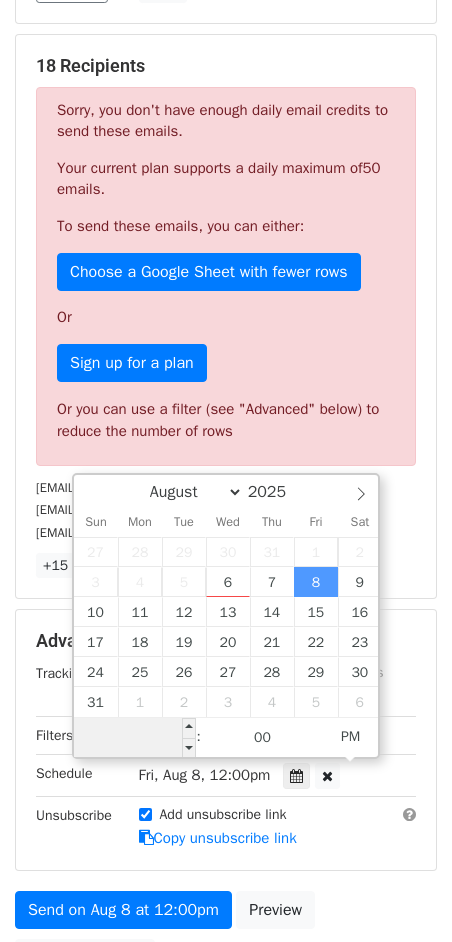type on "2" 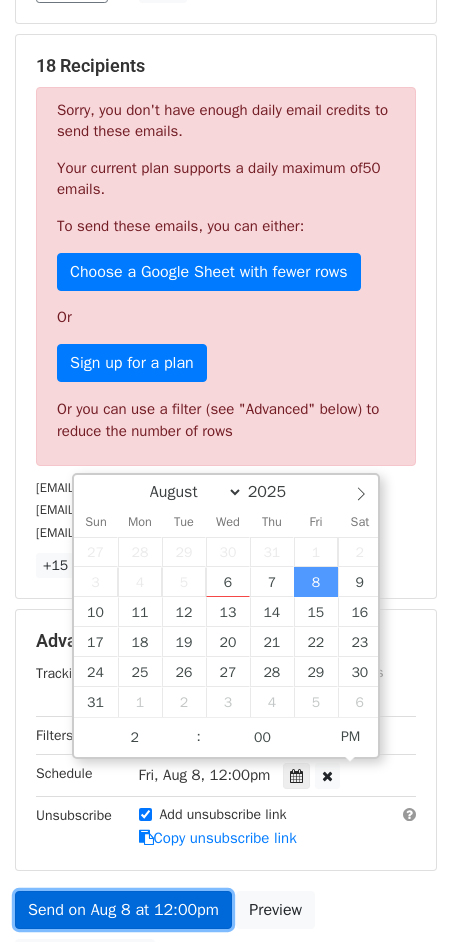 type on "2025-08-08 14:00" 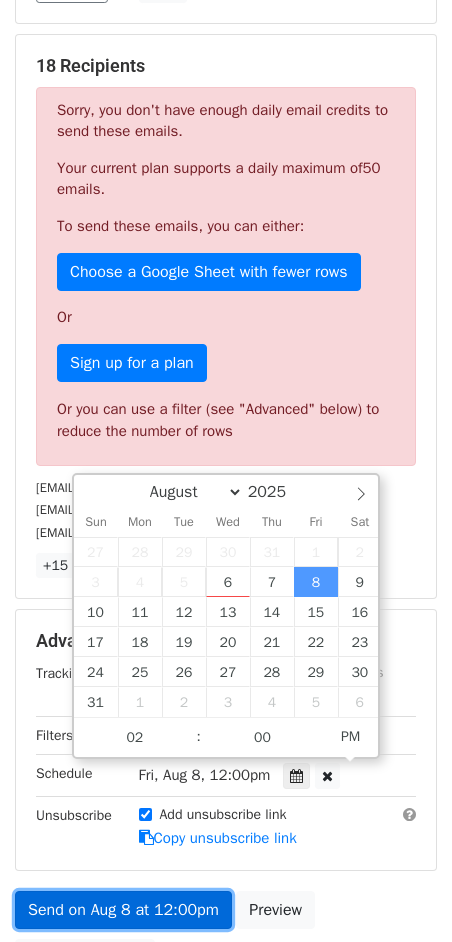 click on "Send on Aug 8 at 12:00pm" at bounding box center [123, 910] 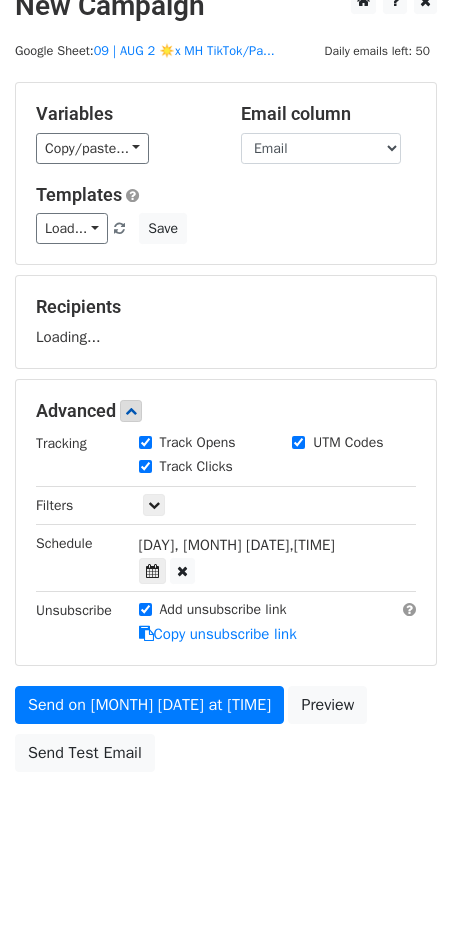 scroll, scrollTop: 0, scrollLeft: 0, axis: both 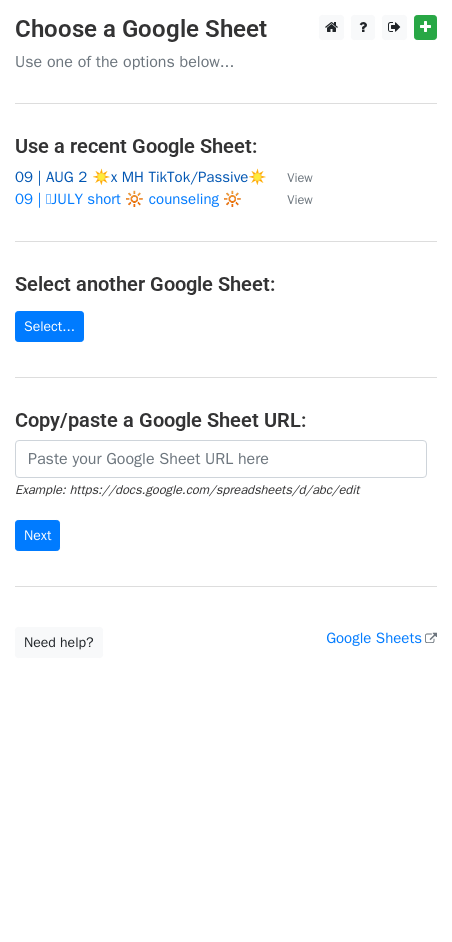 click on "09 | AUG 2 ☀️x MH TikTok/Passive☀️" at bounding box center [141, 177] 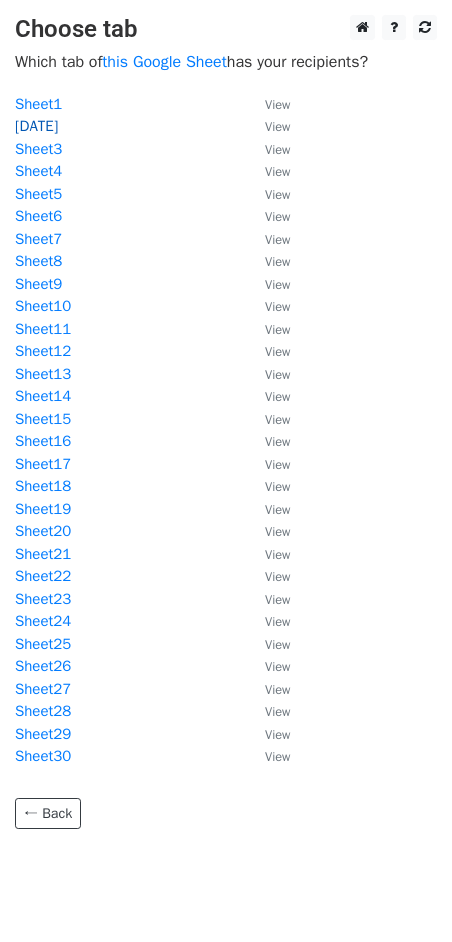 scroll, scrollTop: 0, scrollLeft: 0, axis: both 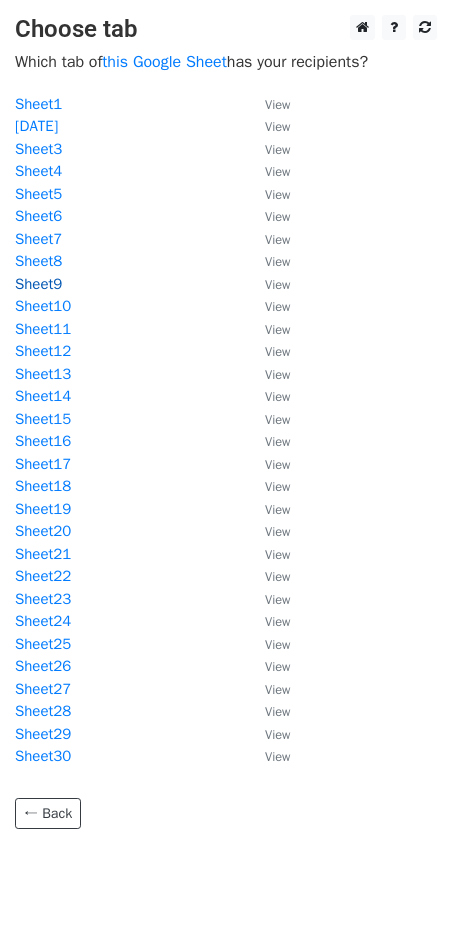 click on "Sheet9" at bounding box center (38, 284) 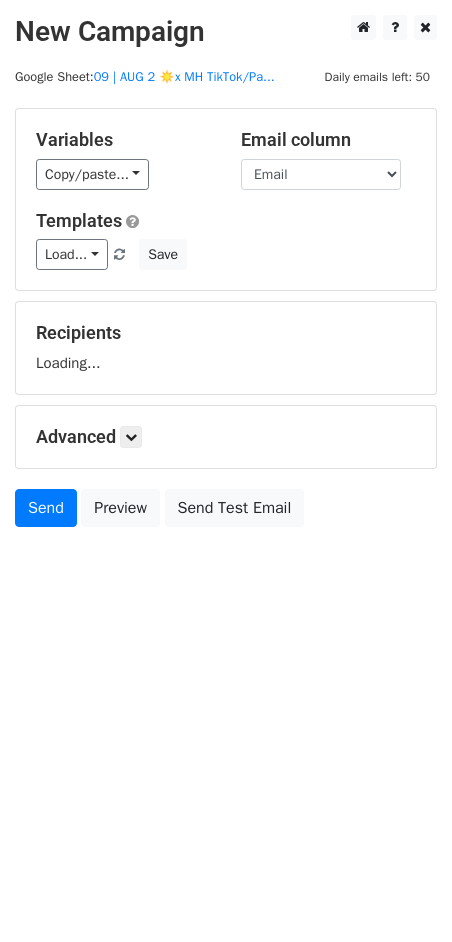 scroll, scrollTop: 0, scrollLeft: 0, axis: both 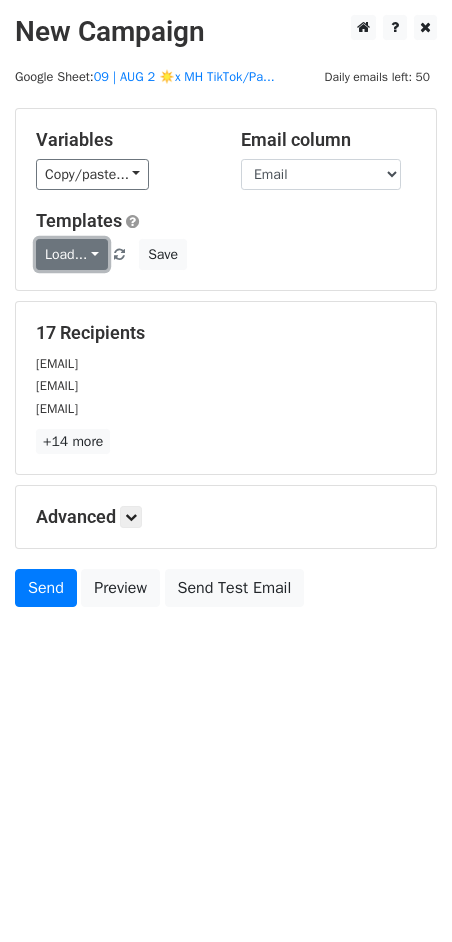 click on "Load..." at bounding box center [72, 254] 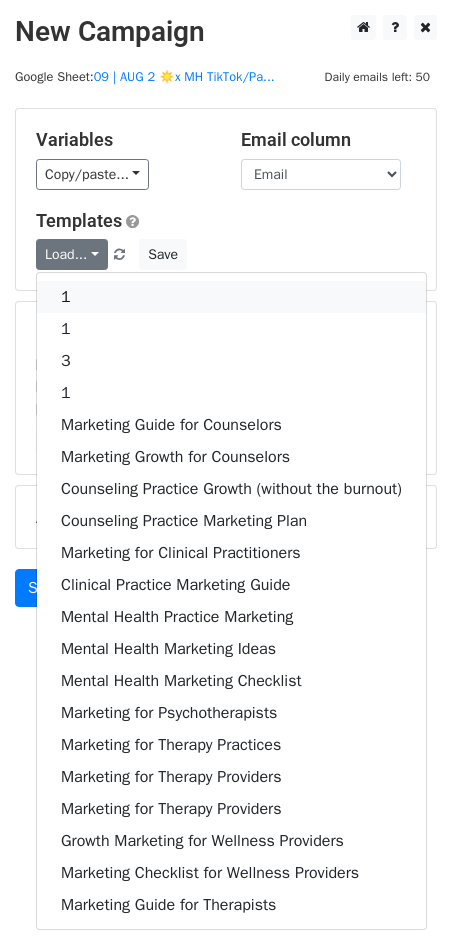 click on "1" at bounding box center [231, 297] 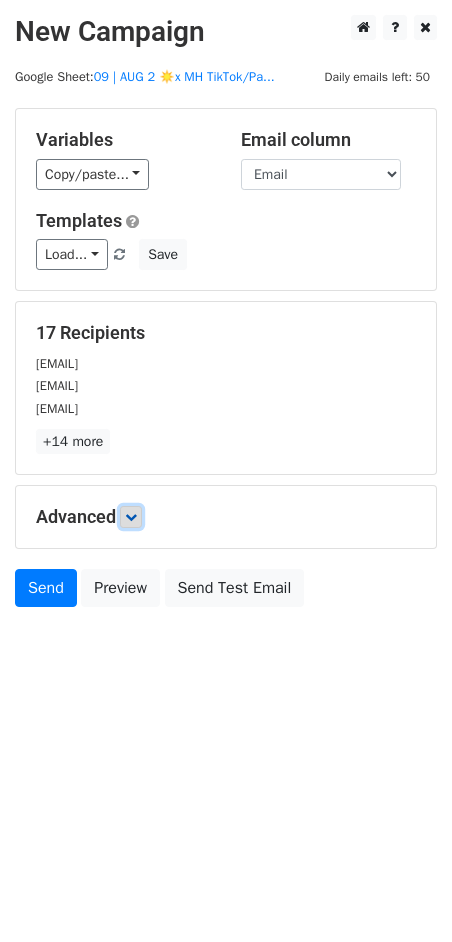 click at bounding box center [131, 517] 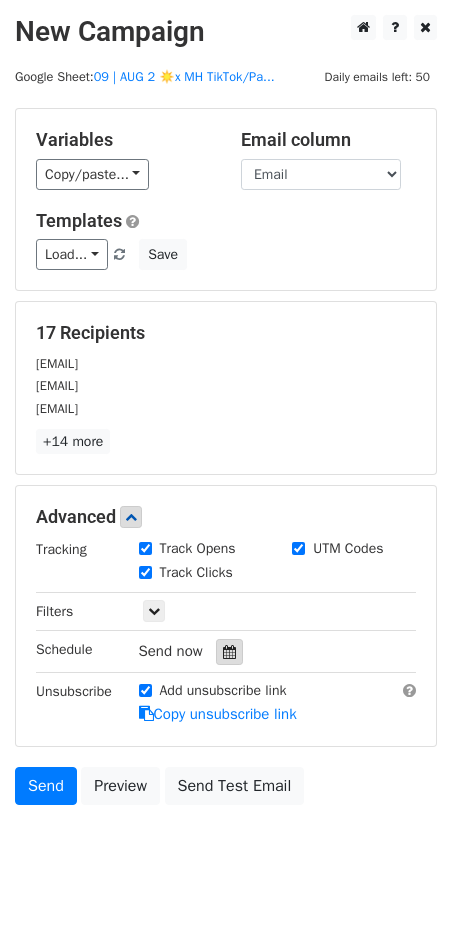 click at bounding box center (229, 652) 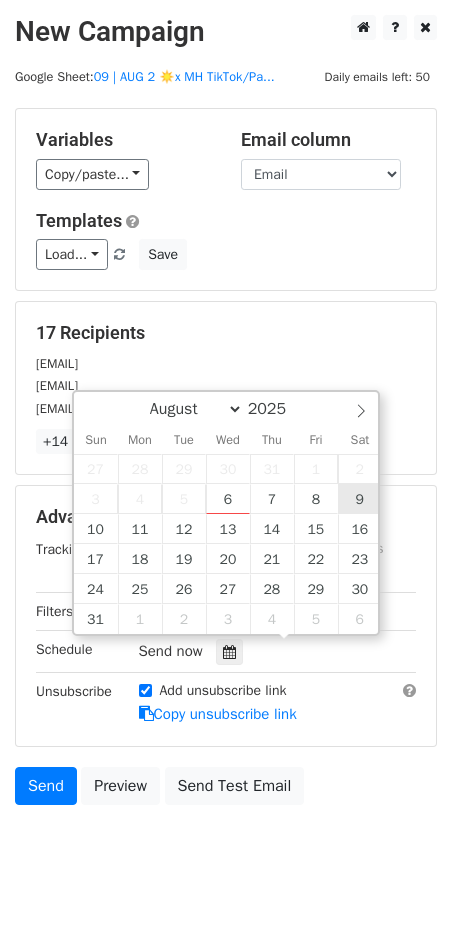 type on "2025-08-09 12:00" 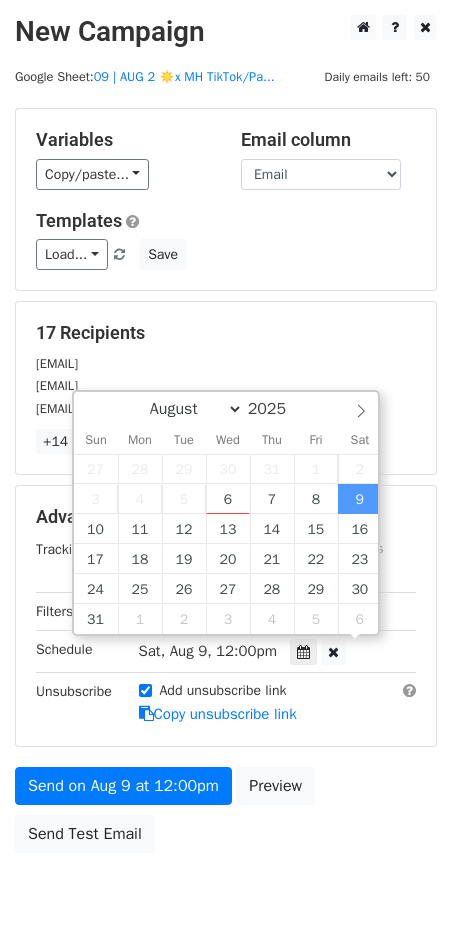 scroll, scrollTop: 0, scrollLeft: 0, axis: both 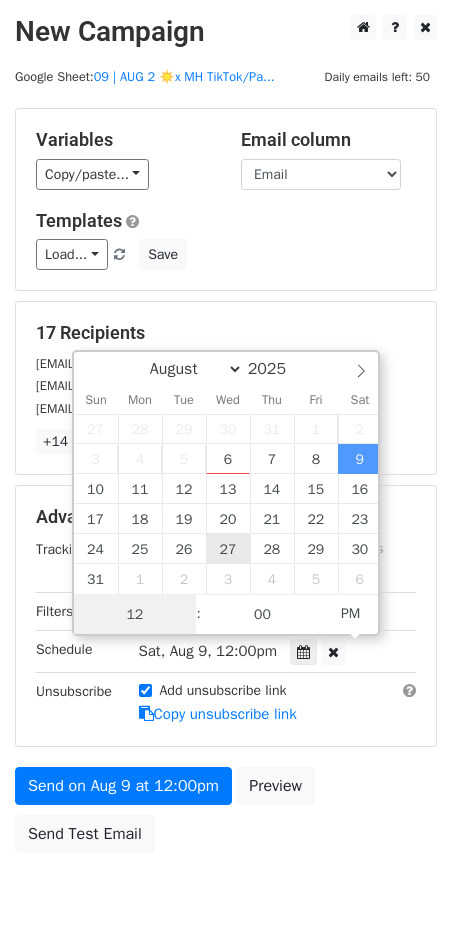 type on "2" 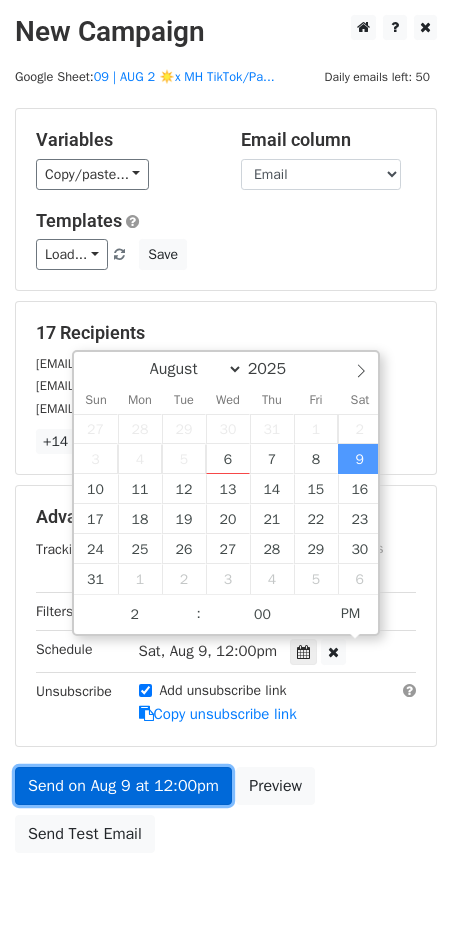 type on "2025-08-09 14:00" 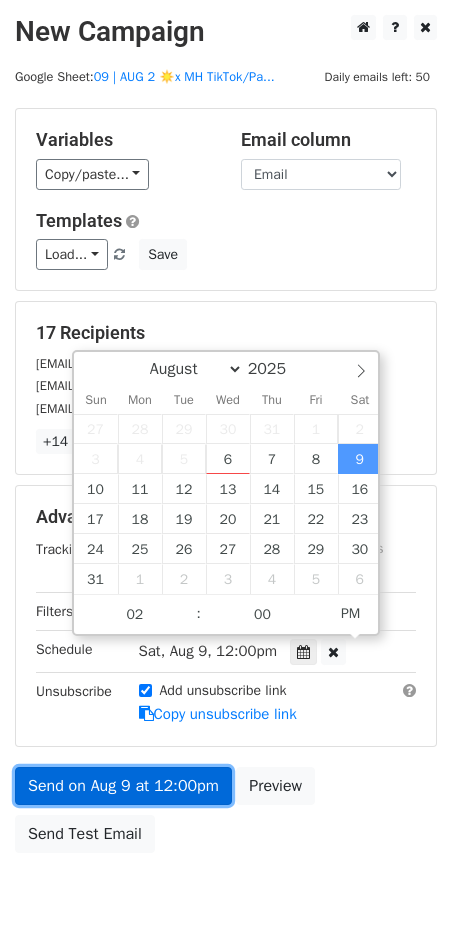 click on "Send on Aug 9 at 12:00pm" at bounding box center (123, 786) 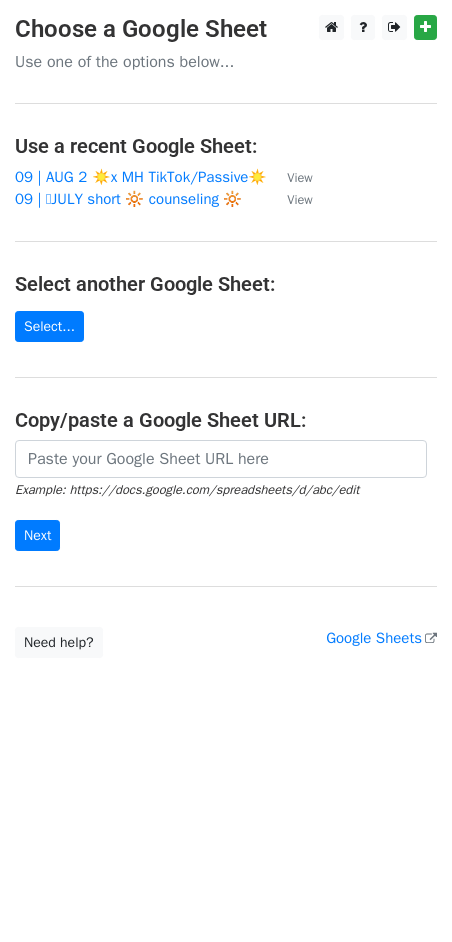 scroll, scrollTop: 0, scrollLeft: 0, axis: both 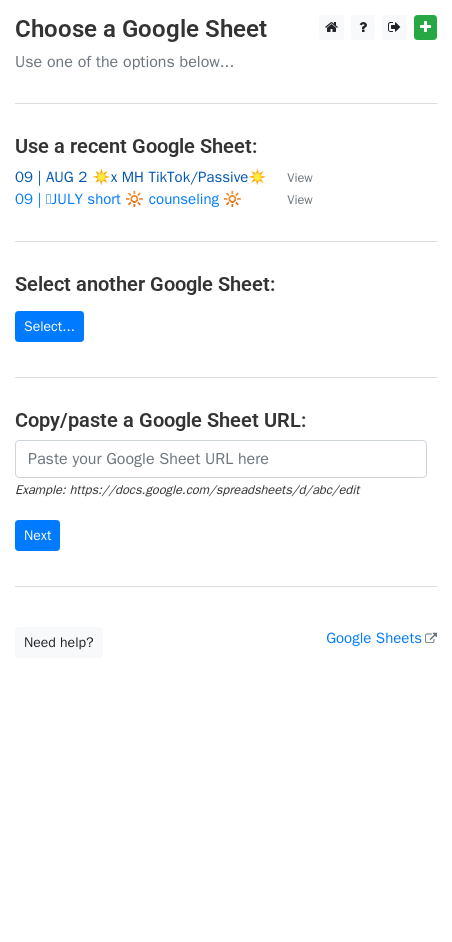 click on "09 | AUG 2 ☀️x MH TikTok/Passive☀️" at bounding box center [141, 177] 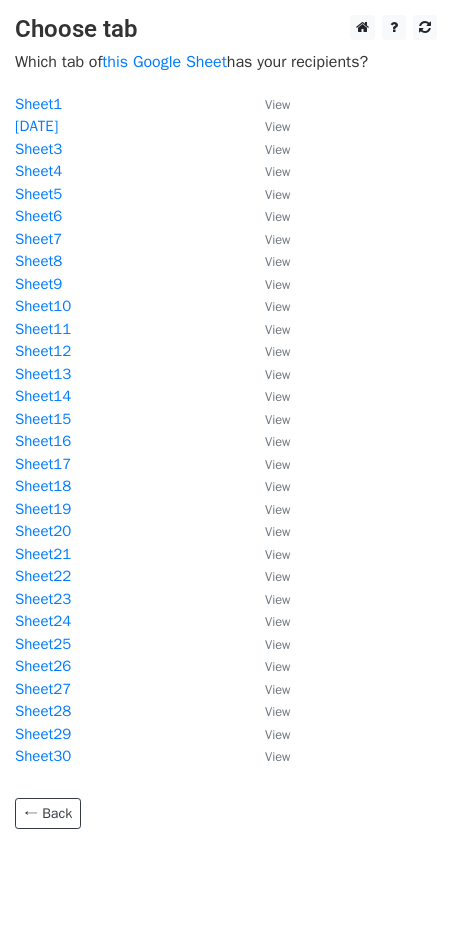 scroll, scrollTop: 0, scrollLeft: 0, axis: both 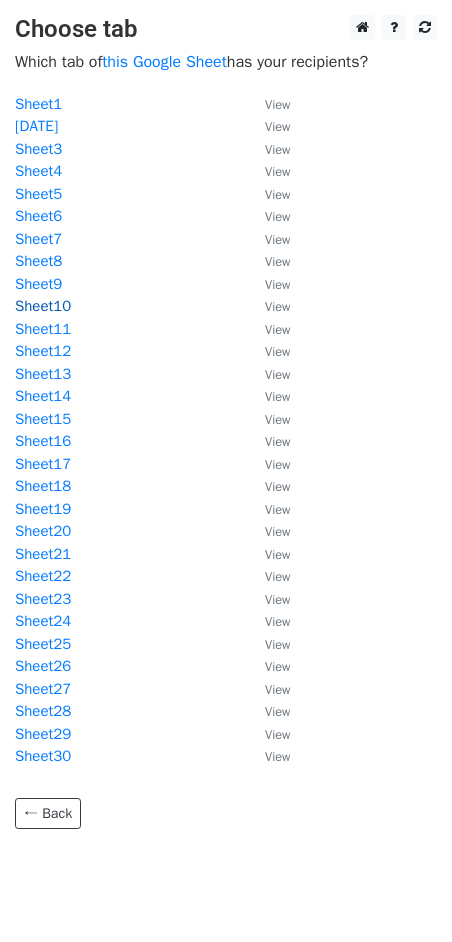 click on "Sheet10" at bounding box center [43, 306] 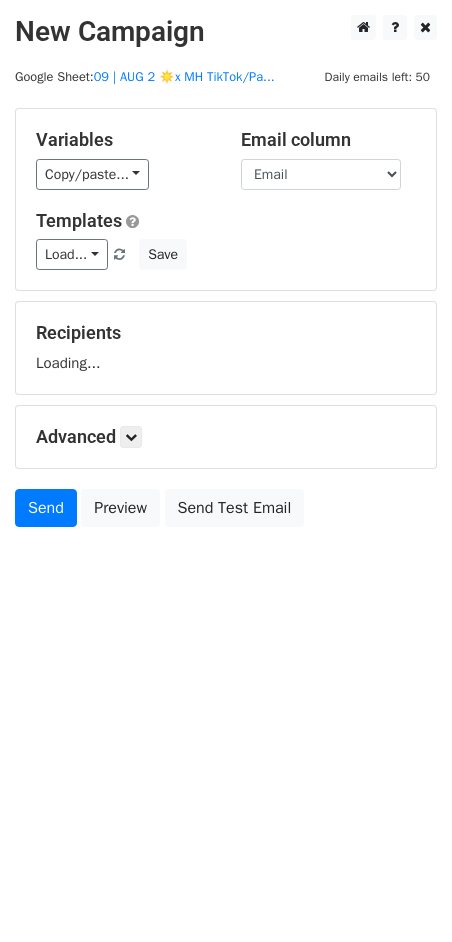 scroll, scrollTop: 0, scrollLeft: 0, axis: both 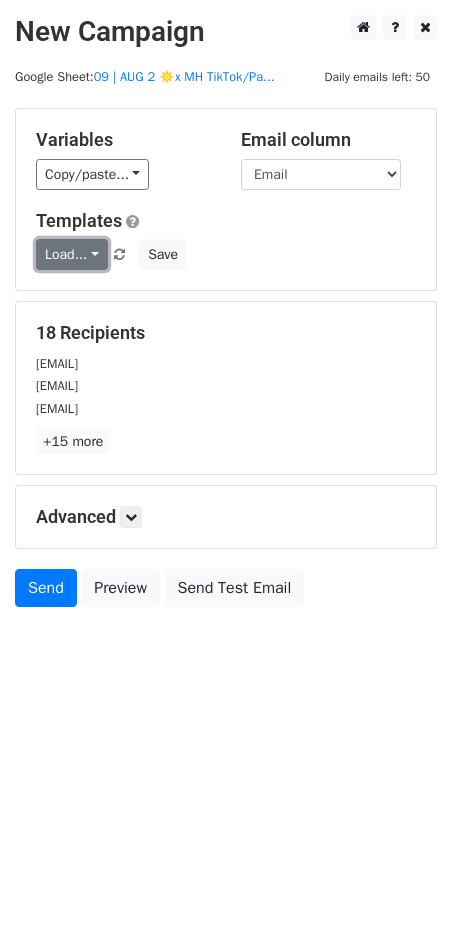 click on "Load..." at bounding box center (72, 254) 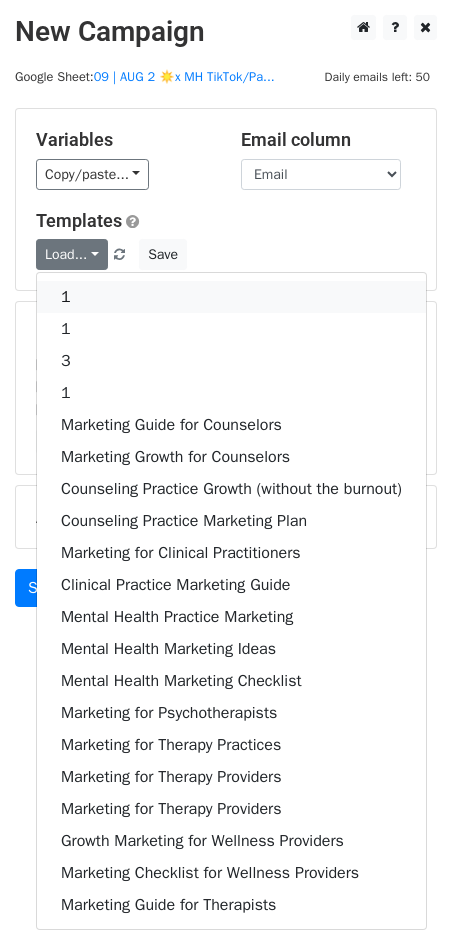 click on "1" at bounding box center [231, 297] 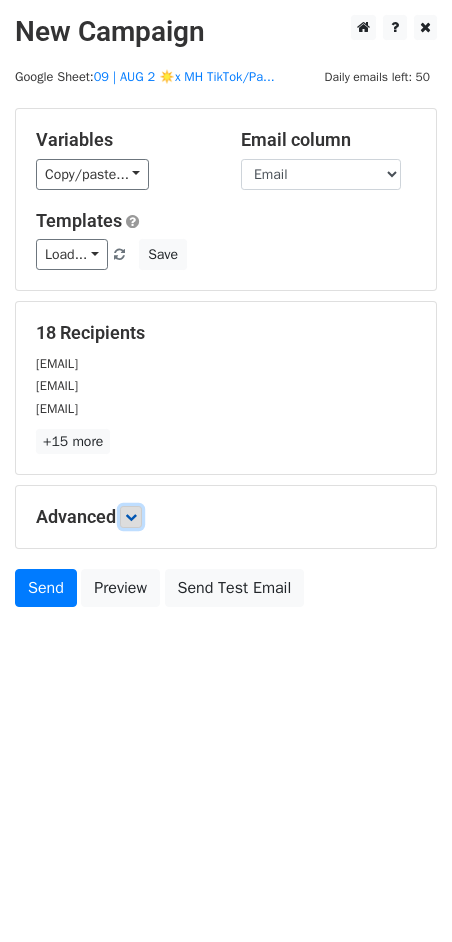 click at bounding box center [131, 517] 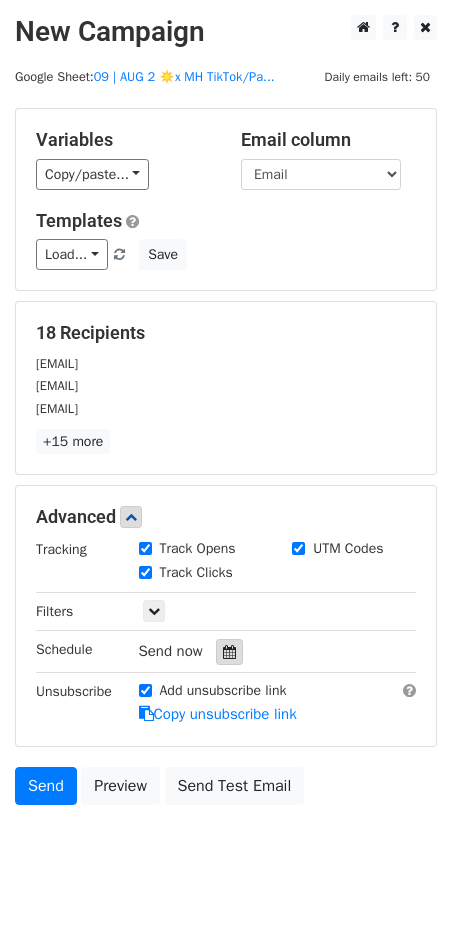 click at bounding box center (229, 652) 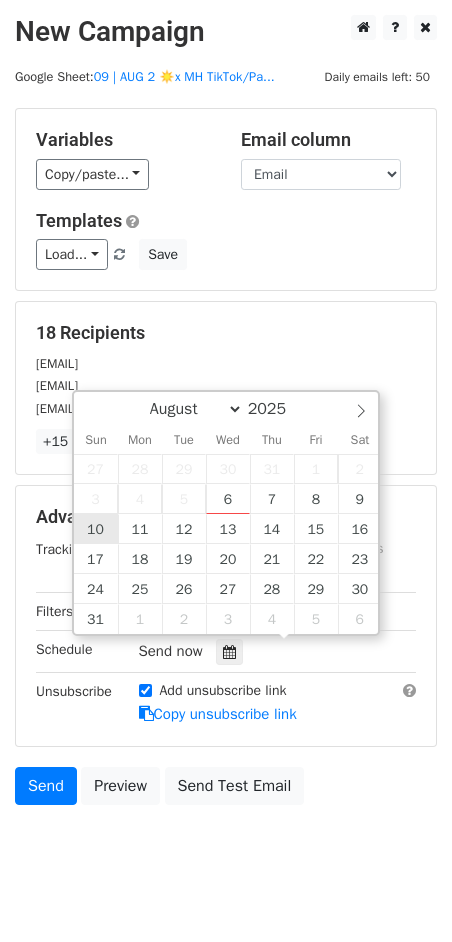 type on "2025-08-10 12:00" 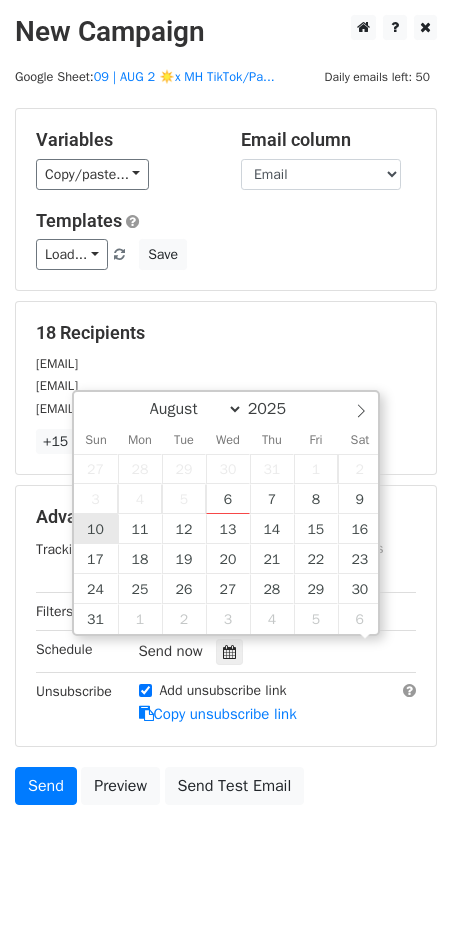scroll, scrollTop: 0, scrollLeft: 0, axis: both 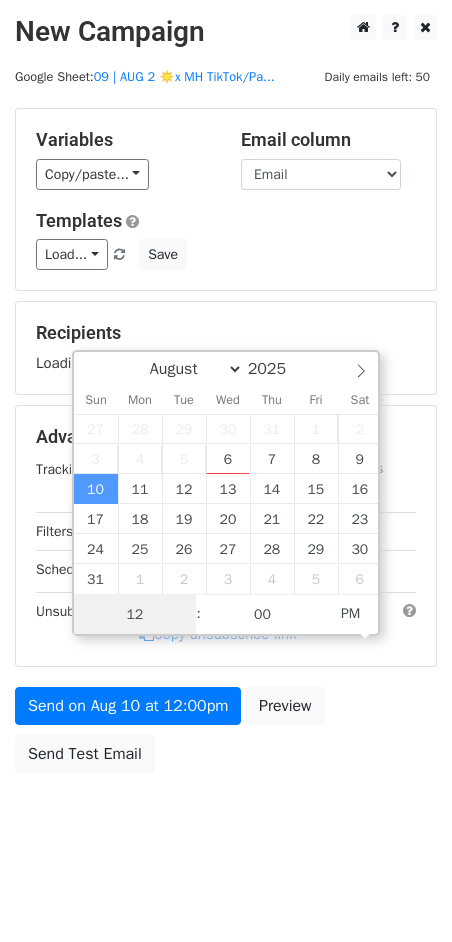 type on "2" 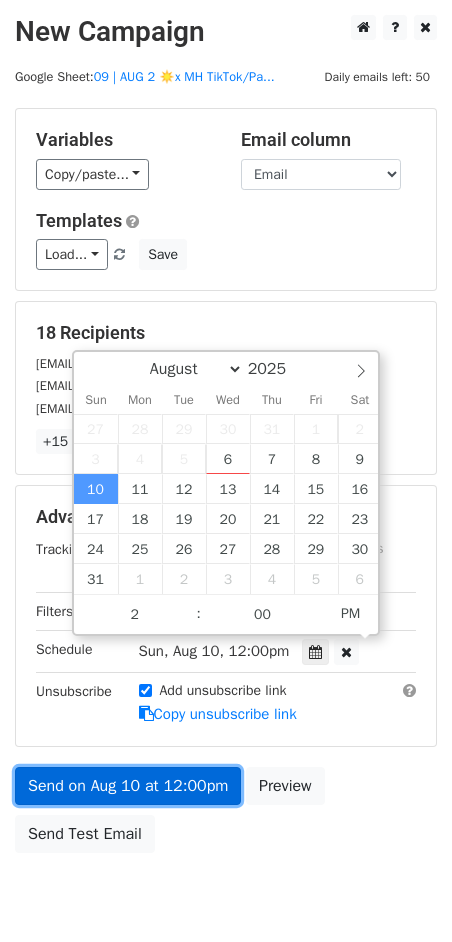 type on "2025-08-10 14:00" 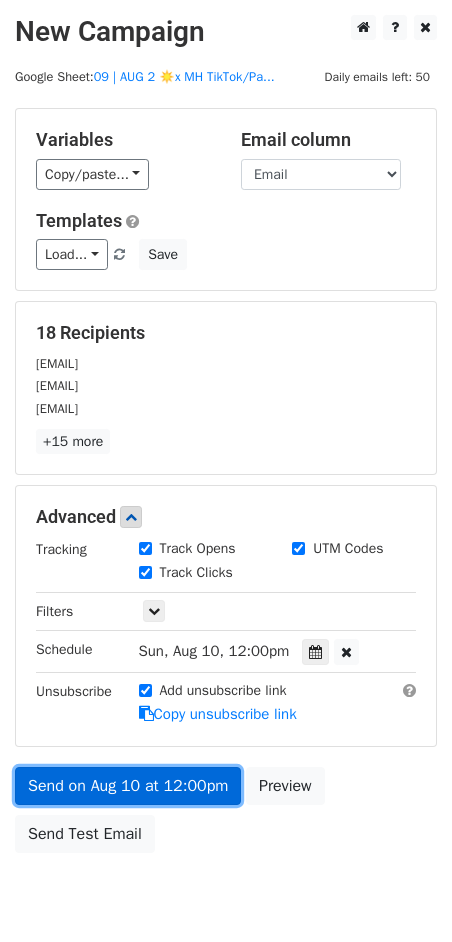click on "Send on Aug 10 at 12:00pm" at bounding box center (128, 786) 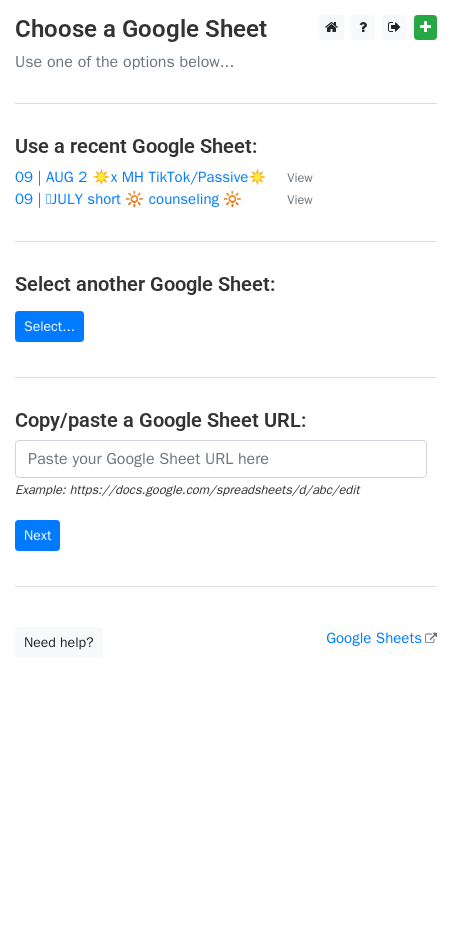 scroll, scrollTop: 0, scrollLeft: 0, axis: both 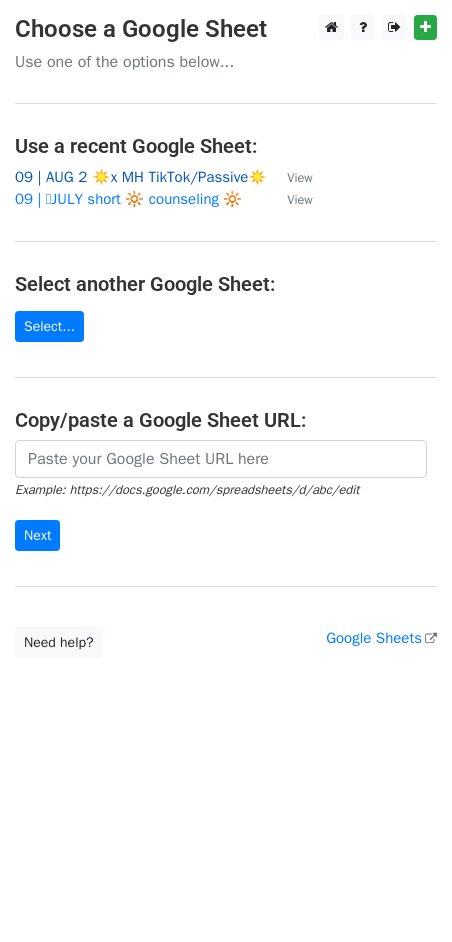 click on "09 | AUG 2 ☀️x MH TikTok/Passive☀️" at bounding box center [141, 177] 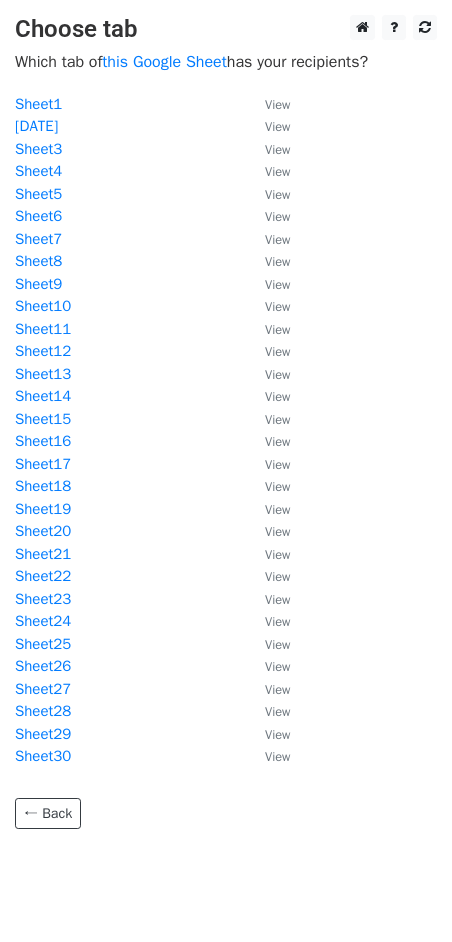 scroll, scrollTop: 0, scrollLeft: 0, axis: both 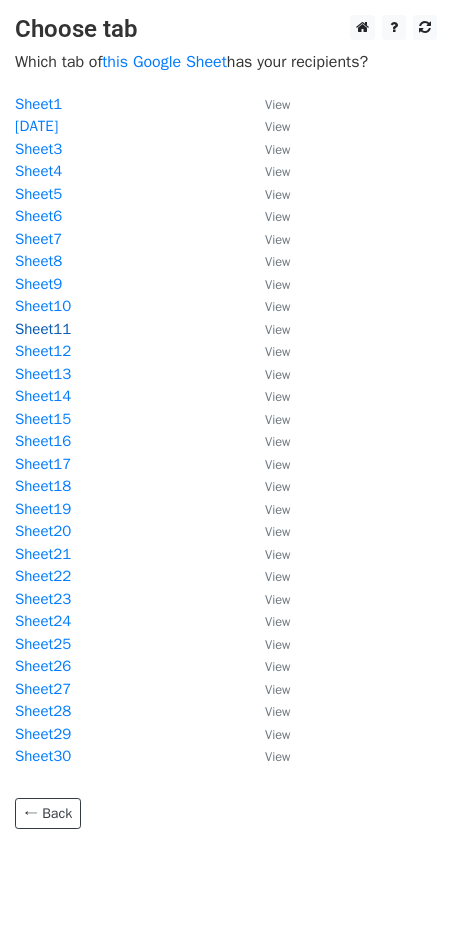 click on "Sheet11" at bounding box center [43, 329] 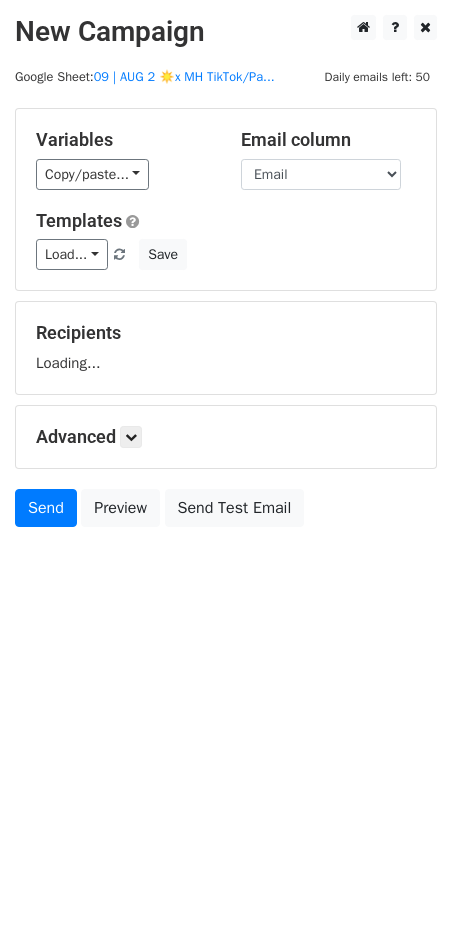 scroll, scrollTop: 0, scrollLeft: 0, axis: both 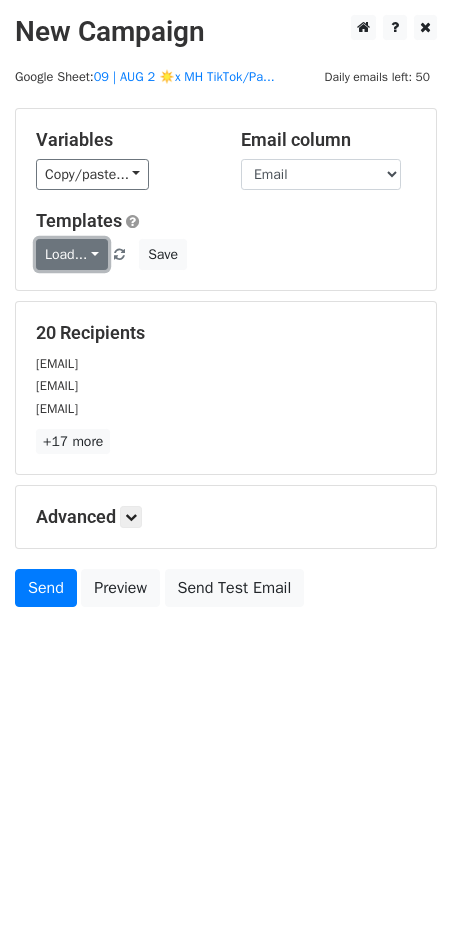 click on "Load..." at bounding box center [72, 254] 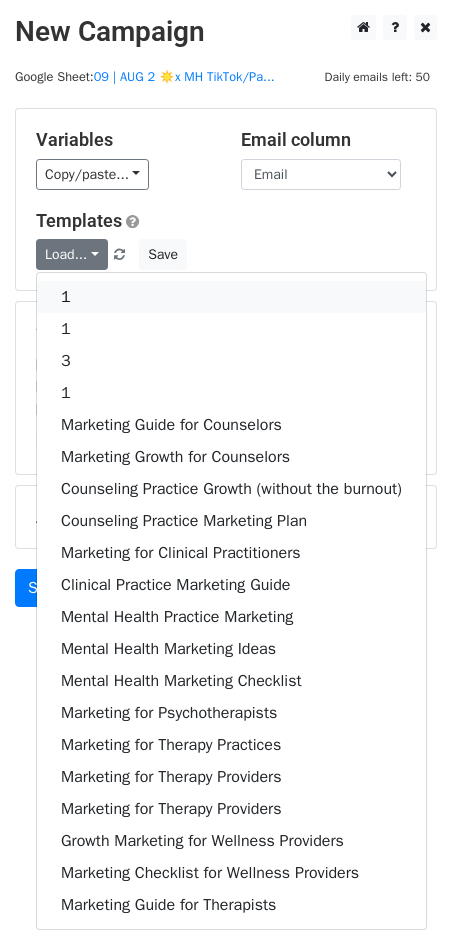 click on "1" at bounding box center [231, 297] 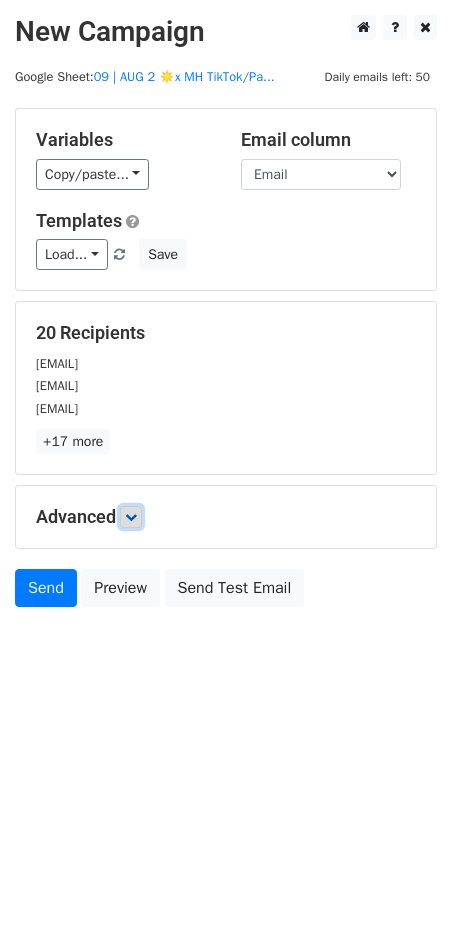 click at bounding box center (131, 517) 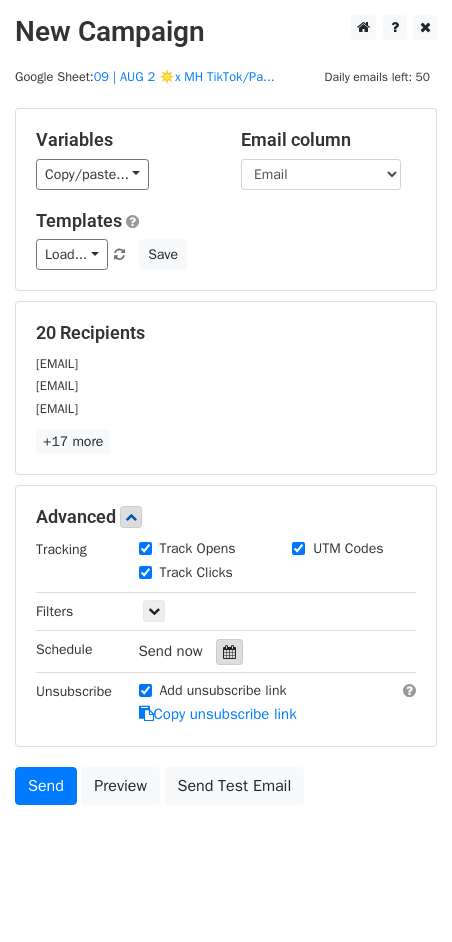 click at bounding box center [229, 652] 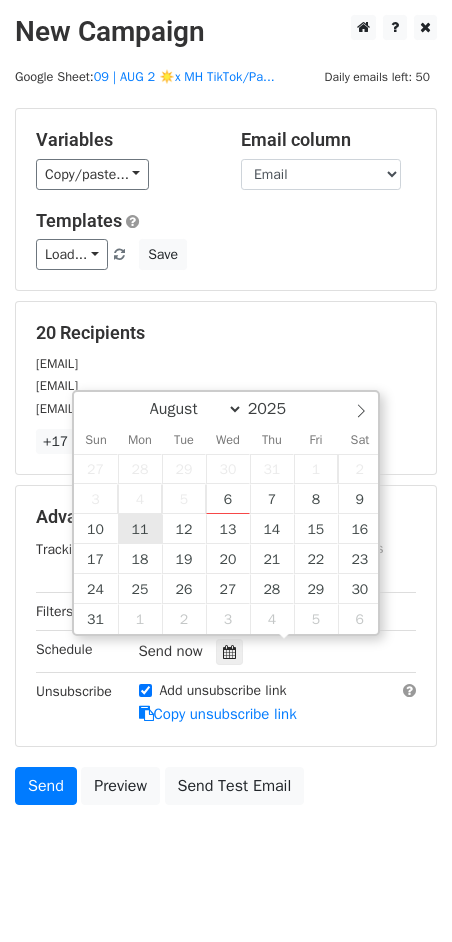type on "2025-08-11 12:00" 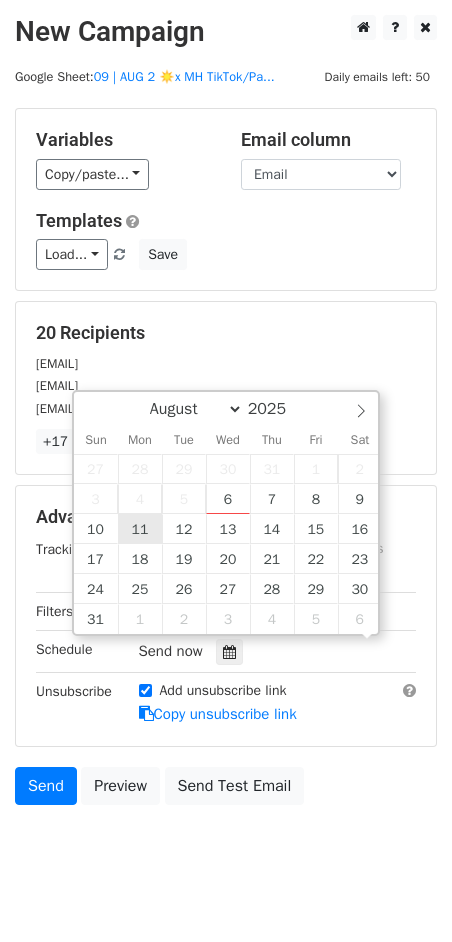scroll, scrollTop: 0, scrollLeft: 0, axis: both 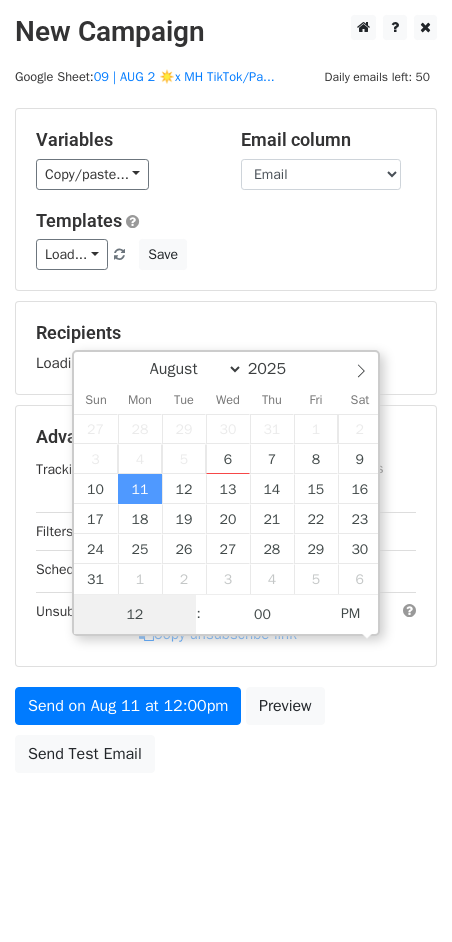 type on "2" 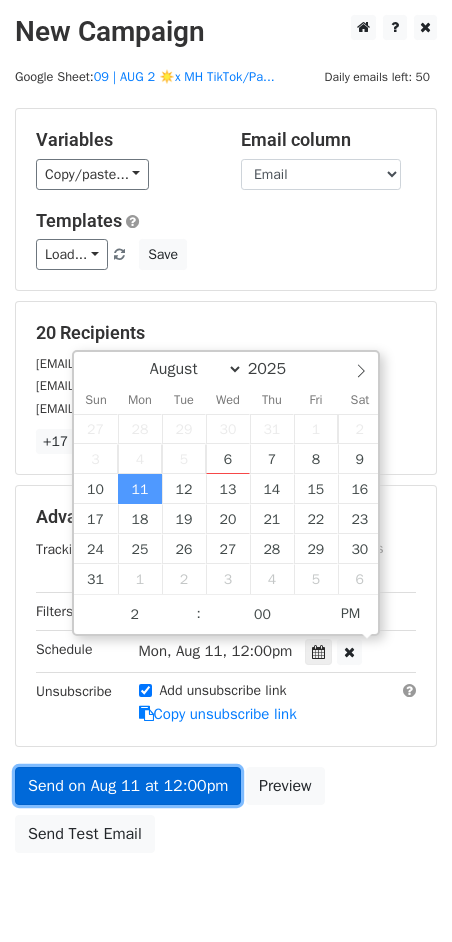 type on "[DATE] [TIME]" 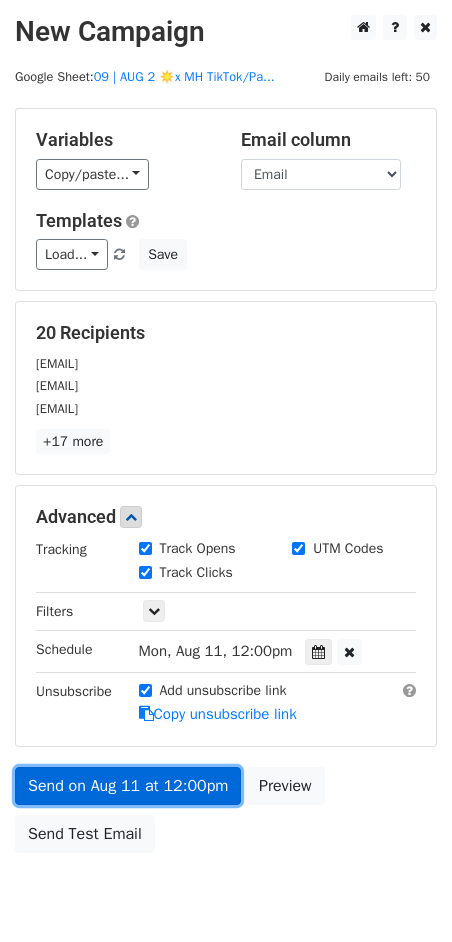 click on "Send on Aug 11 at 12:00pm" at bounding box center (128, 786) 